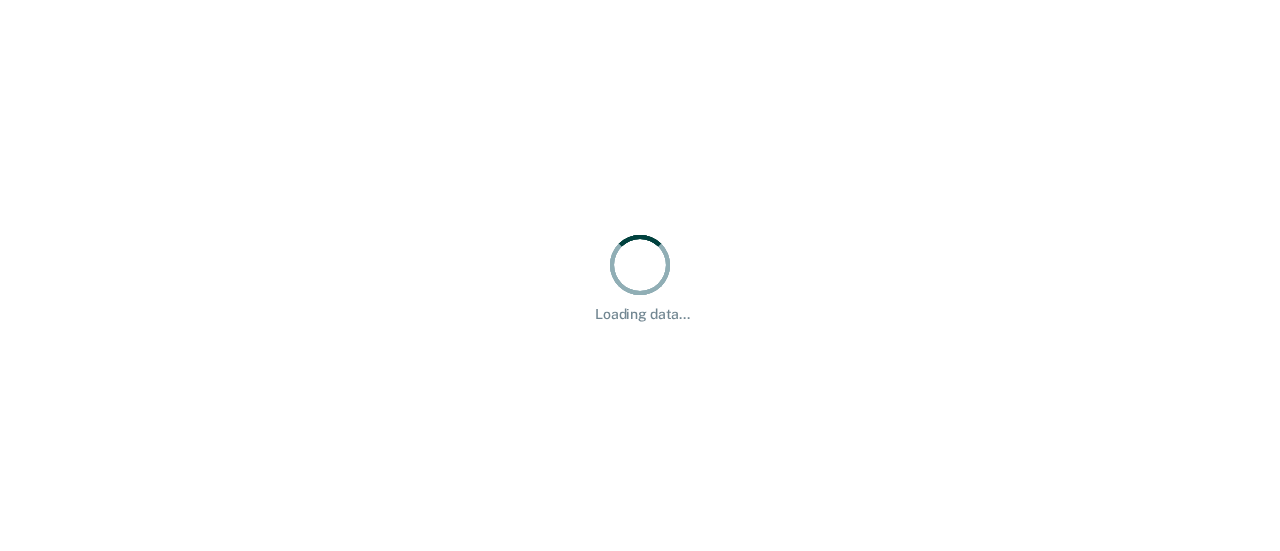 scroll, scrollTop: 0, scrollLeft: 0, axis: both 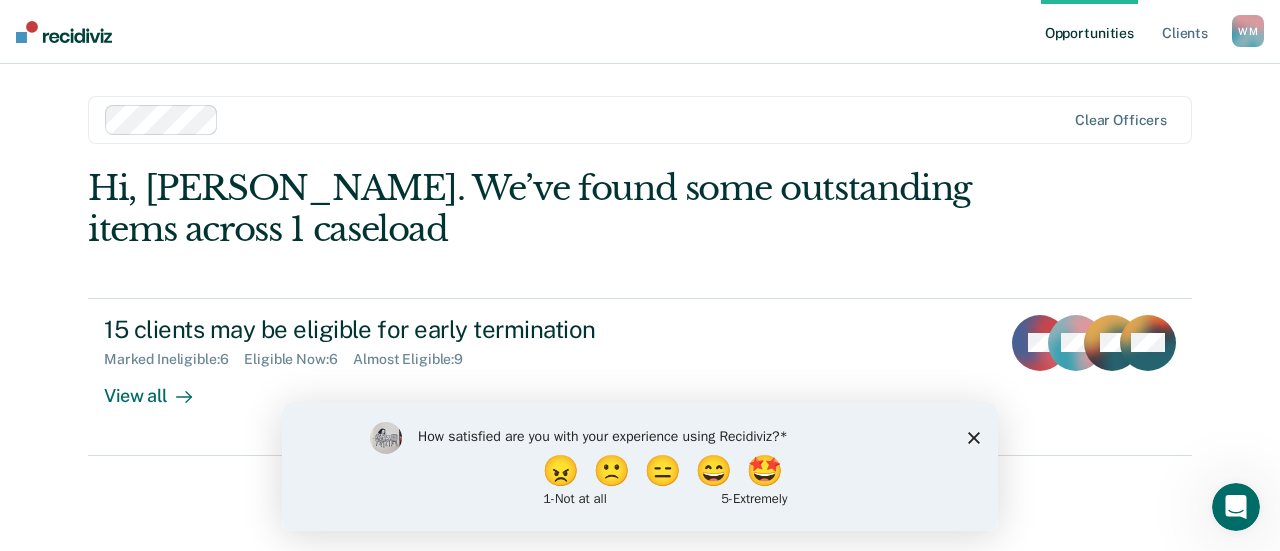 click 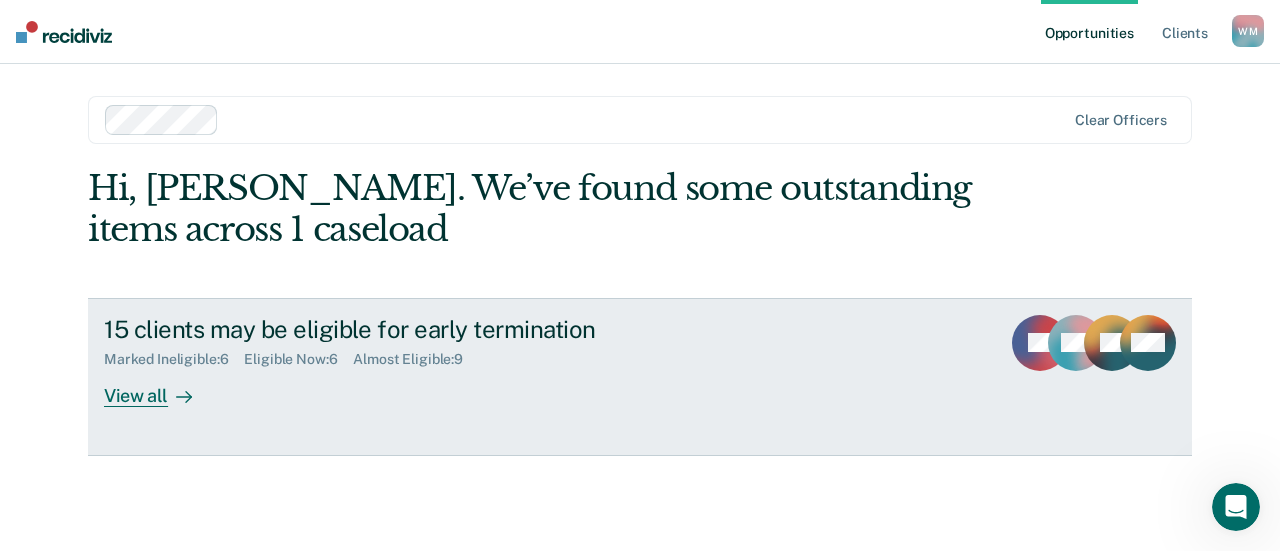 click on "15 clients may be eligible for early termination Marked Ineligible :  6 Eligible Now :  6 Almost Eligible :  9 View all" at bounding box center (479, 361) 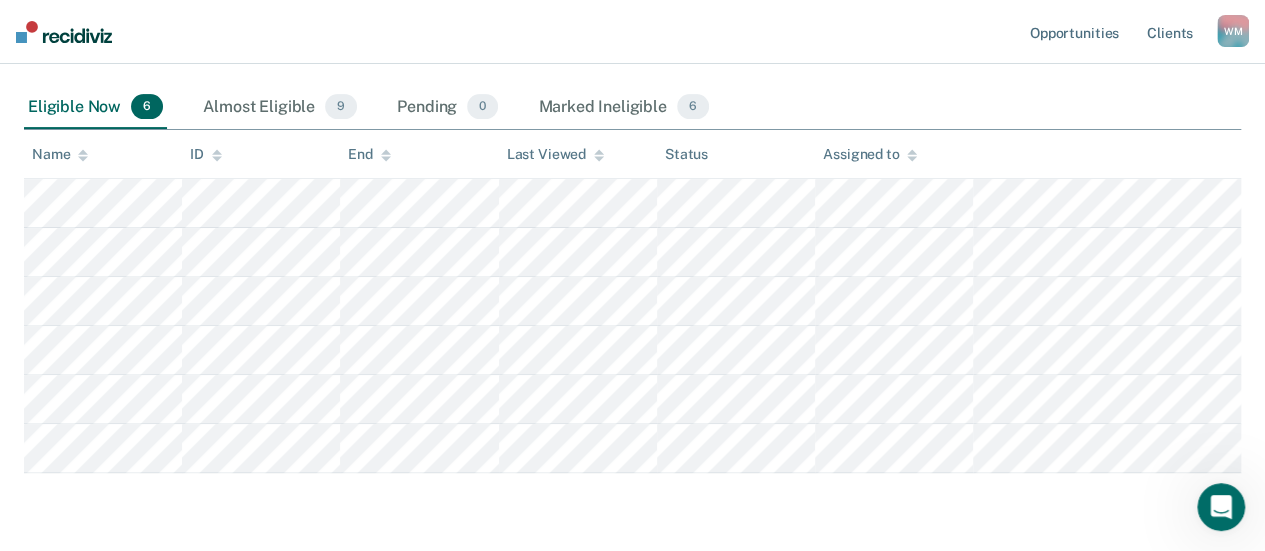 scroll, scrollTop: 217, scrollLeft: 0, axis: vertical 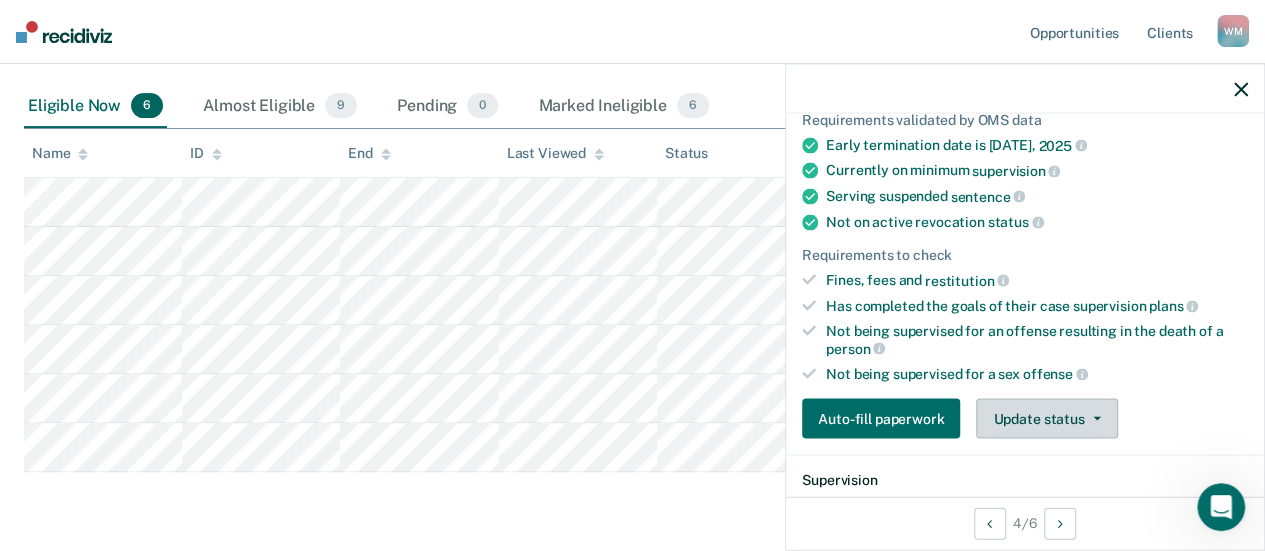 click at bounding box center [1093, 419] 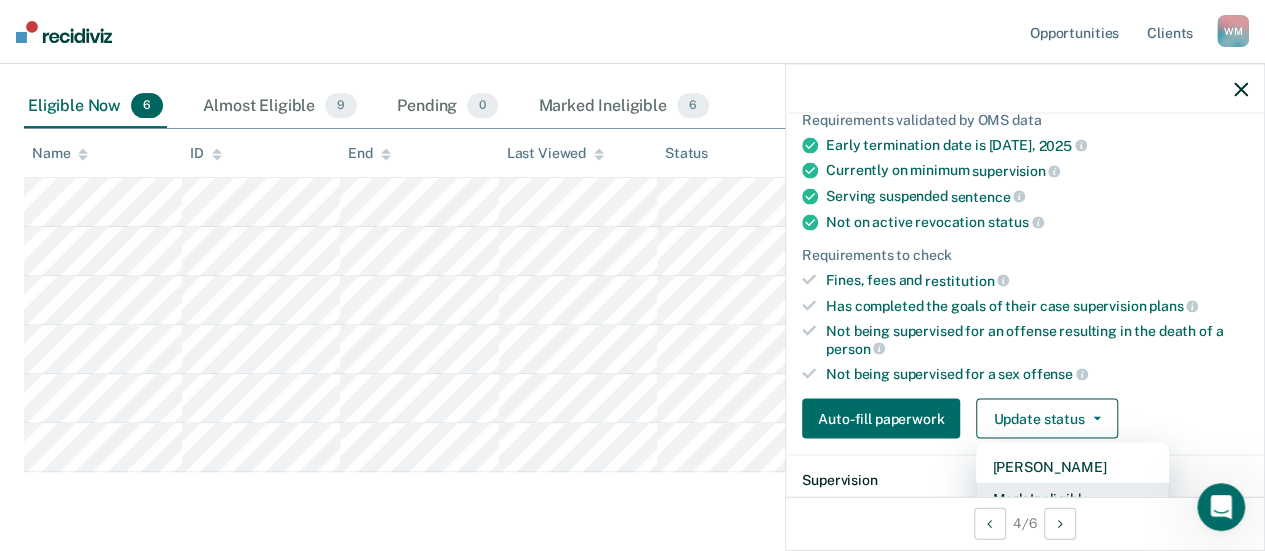 scroll, scrollTop: 167, scrollLeft: 0, axis: vertical 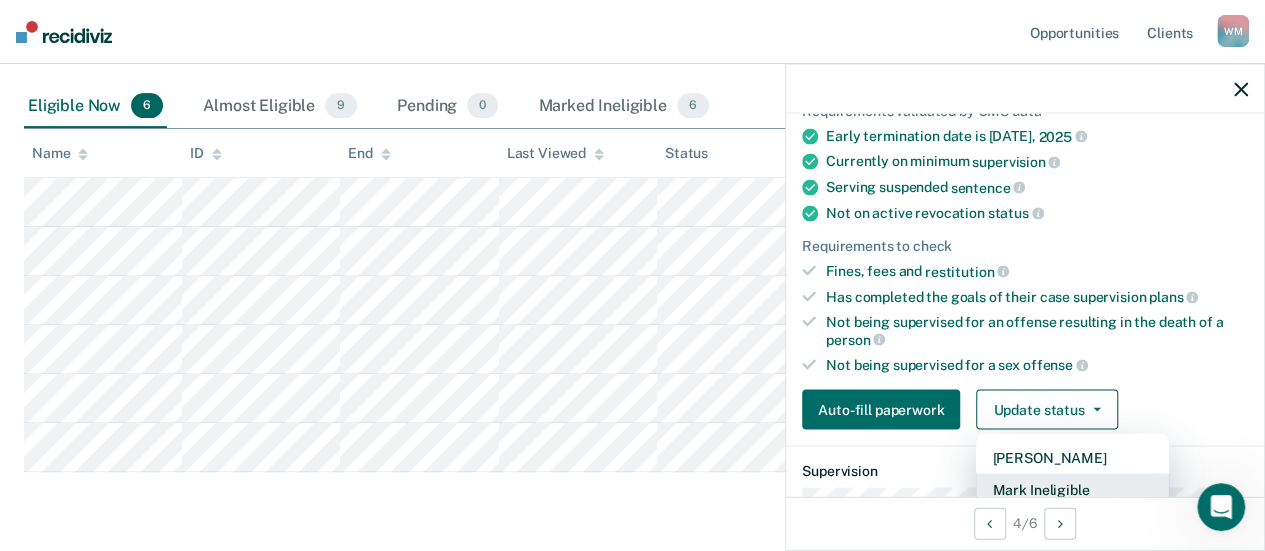 click on "Mark Ineligible" at bounding box center [1072, 490] 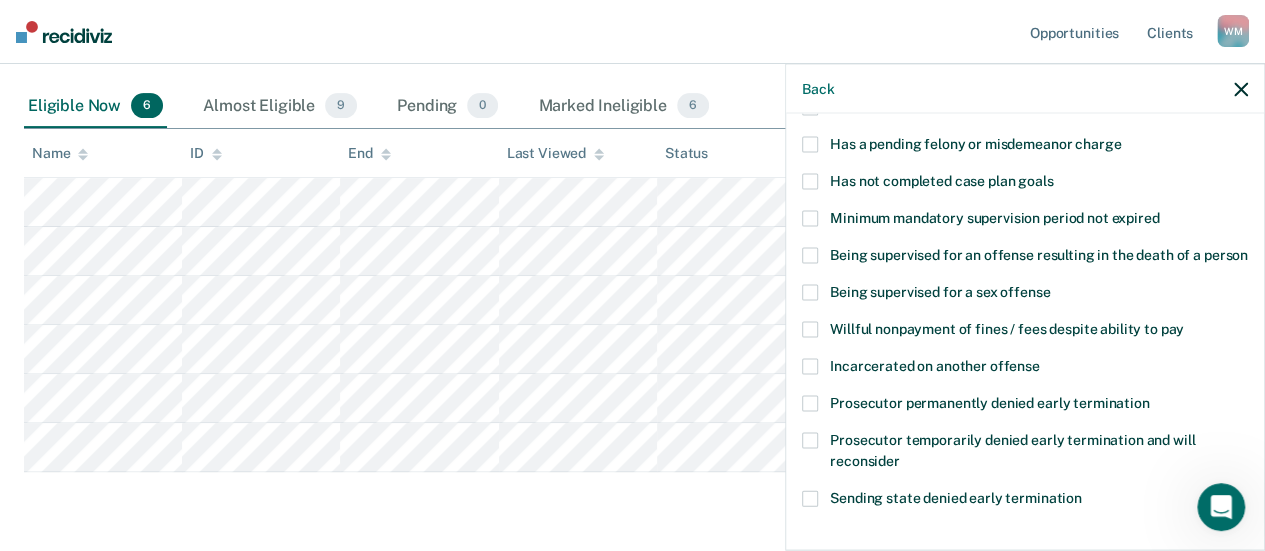 click at bounding box center (810, 182) 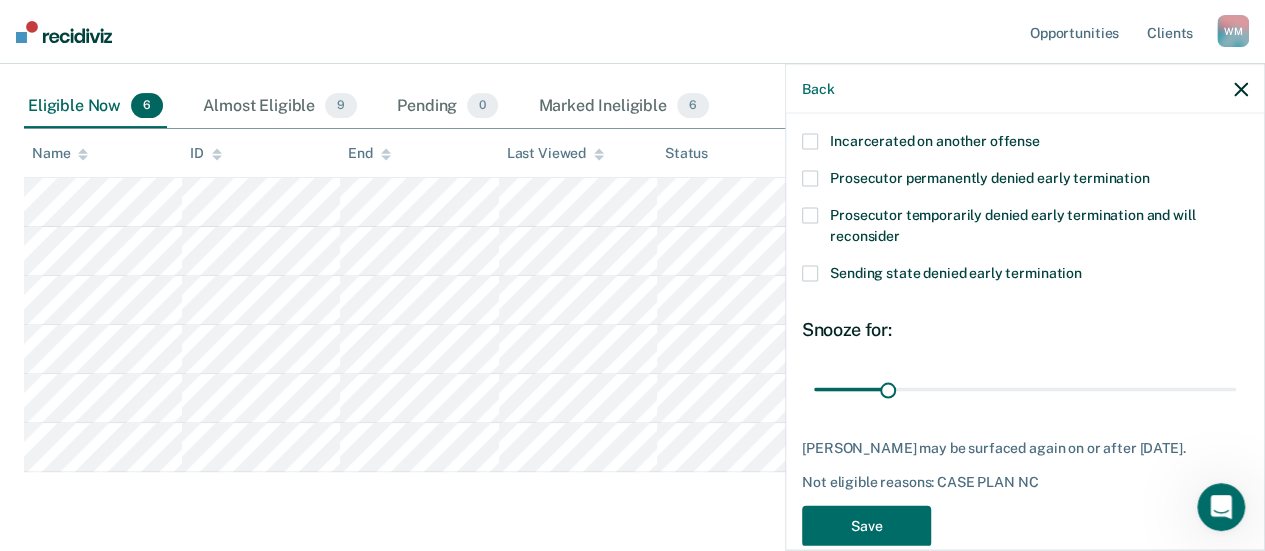 scroll, scrollTop: 393, scrollLeft: 0, axis: vertical 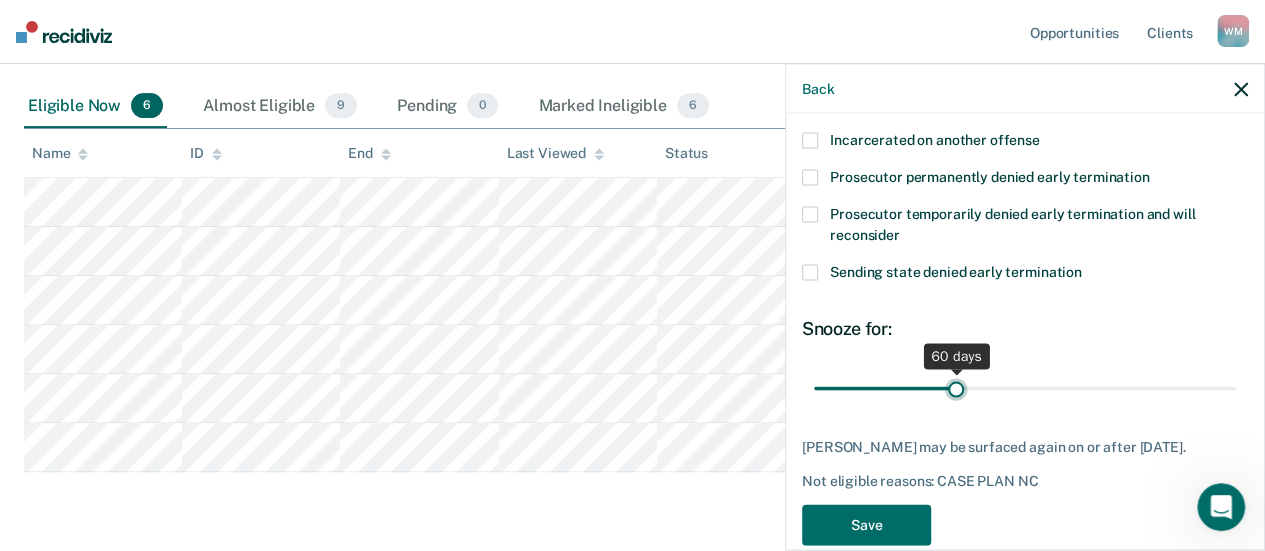 drag, startPoint x: 888, startPoint y: 405, endPoint x: 951, endPoint y: 413, distance: 63.505905 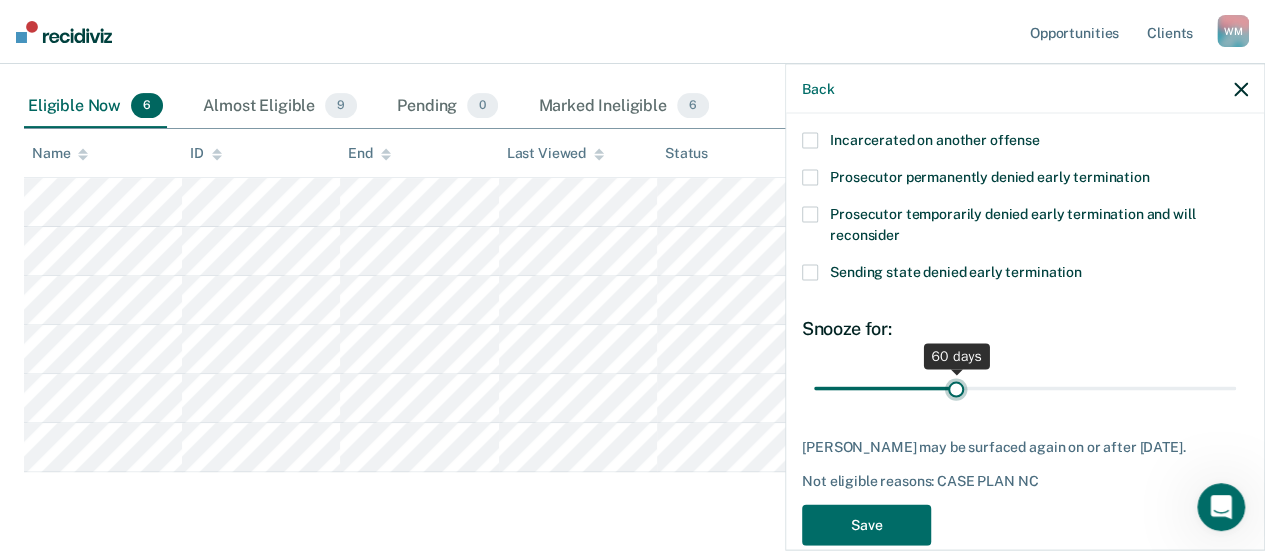 click at bounding box center (1025, 388) 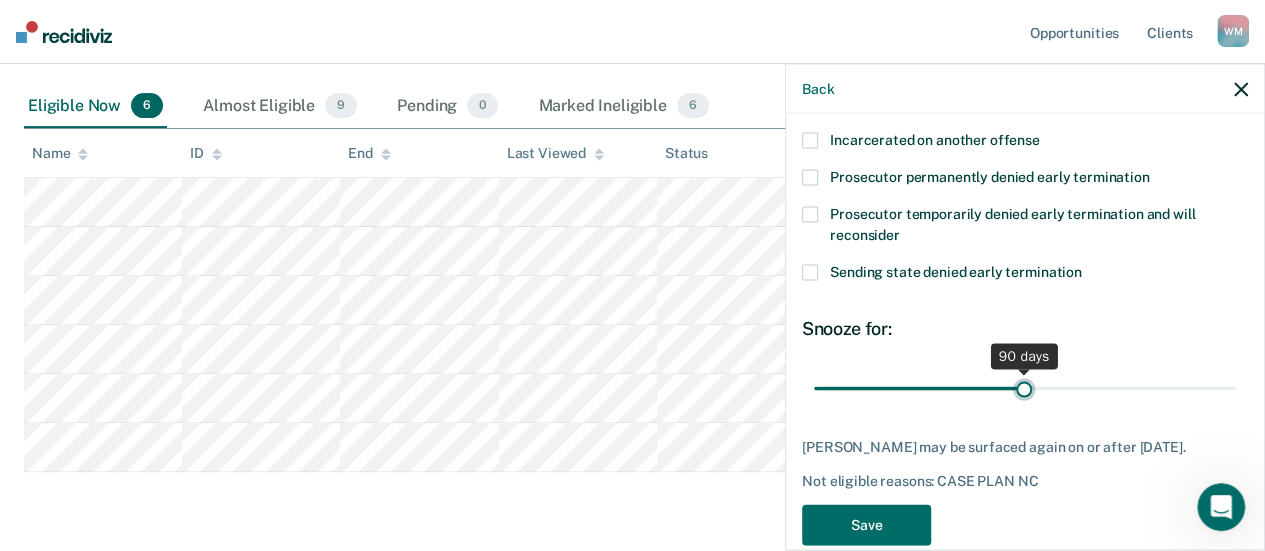 drag, startPoint x: 949, startPoint y: 405, endPoint x: 1016, endPoint y: 402, distance: 67.06713 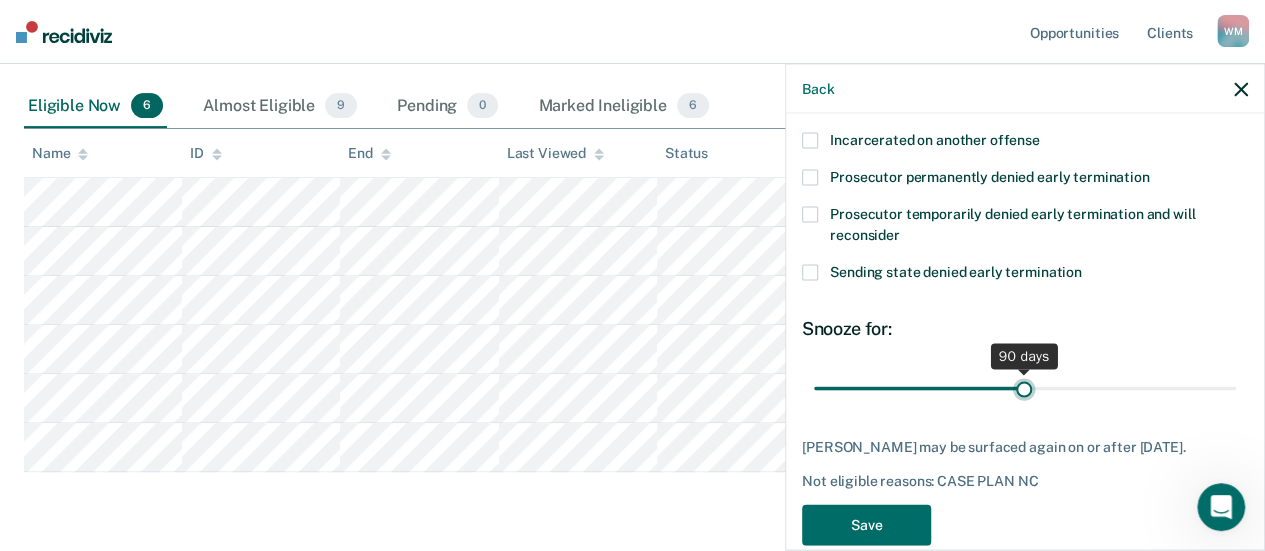 type on "90" 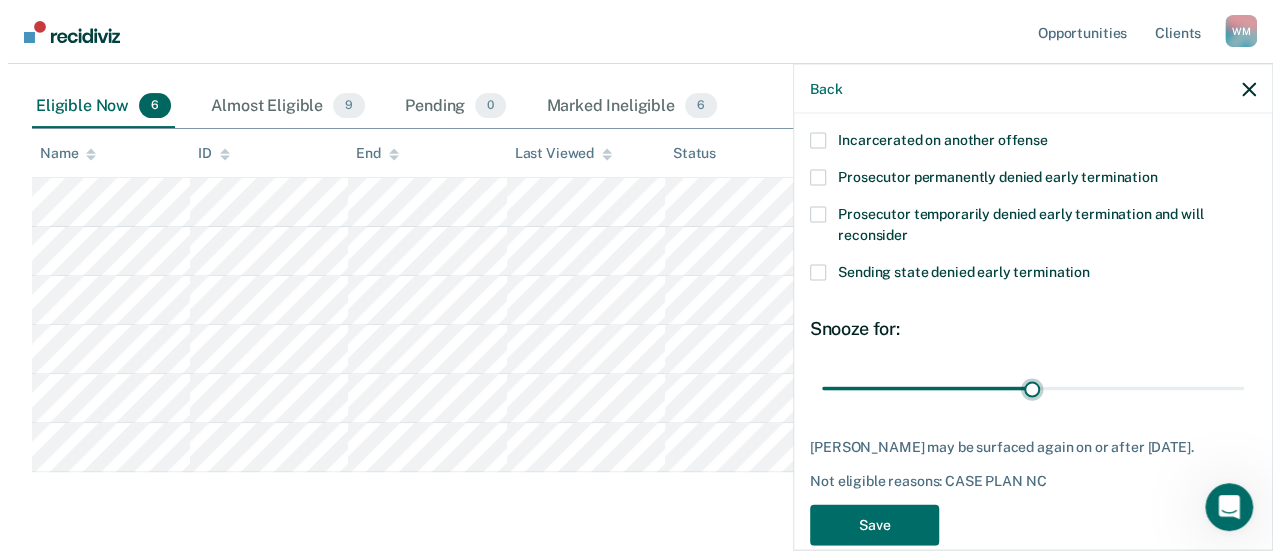 scroll, scrollTop: 462, scrollLeft: 0, axis: vertical 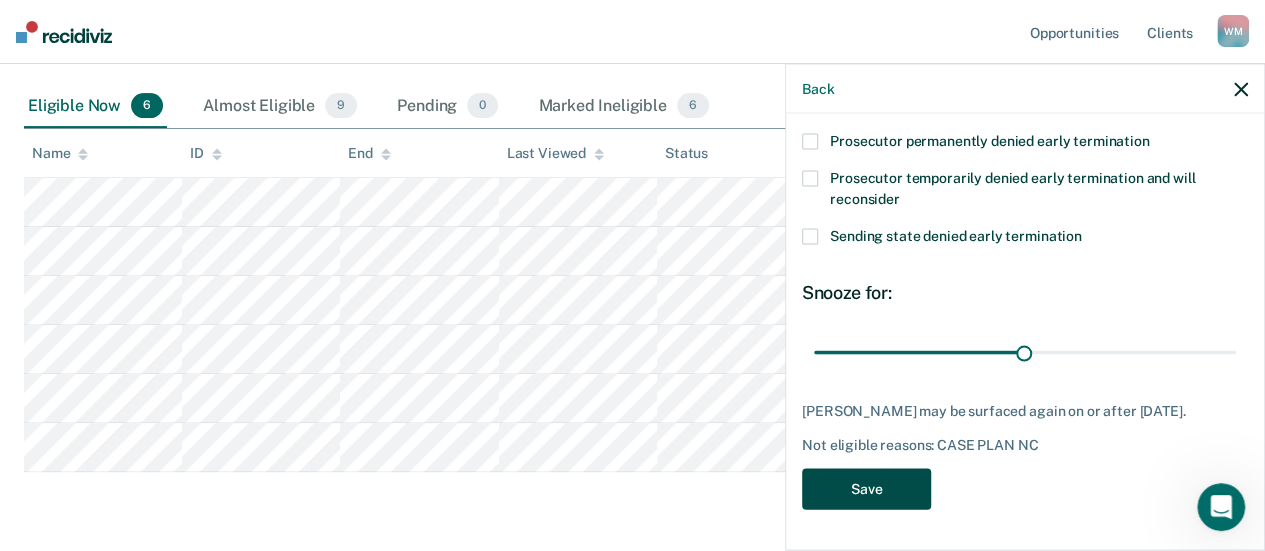 click on "Save" at bounding box center (866, 489) 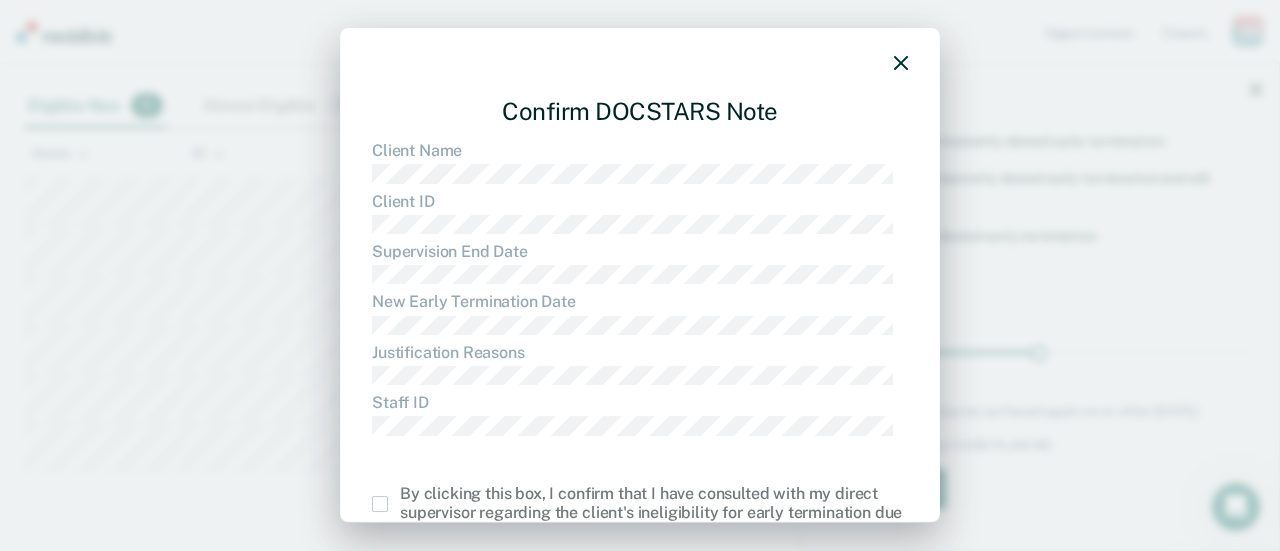 click at bounding box center [380, 504] 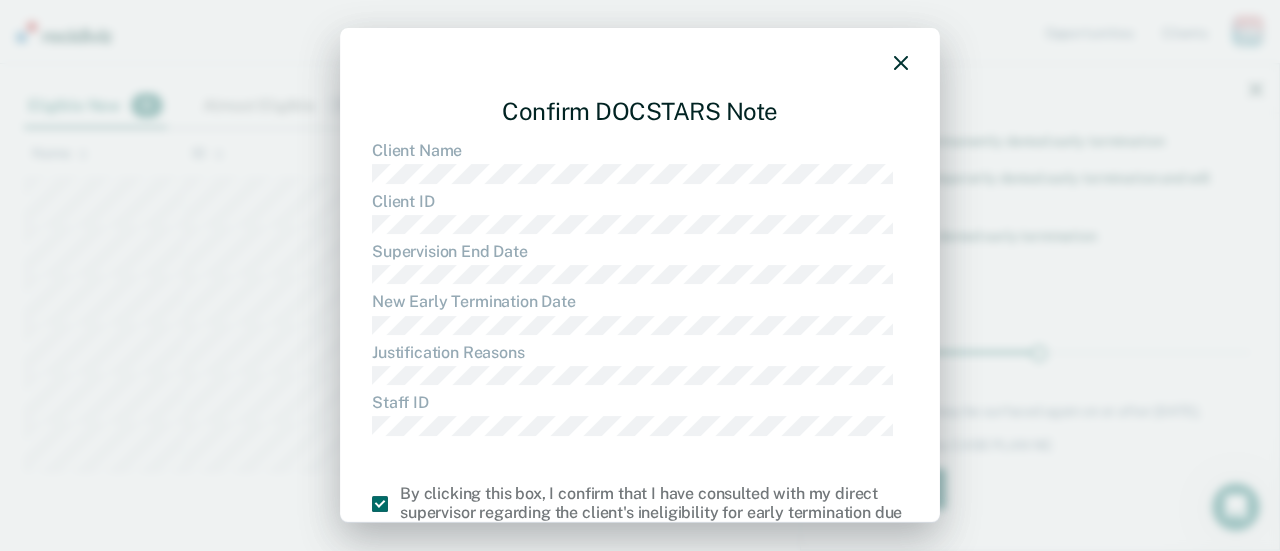 scroll, scrollTop: 130, scrollLeft: 0, axis: vertical 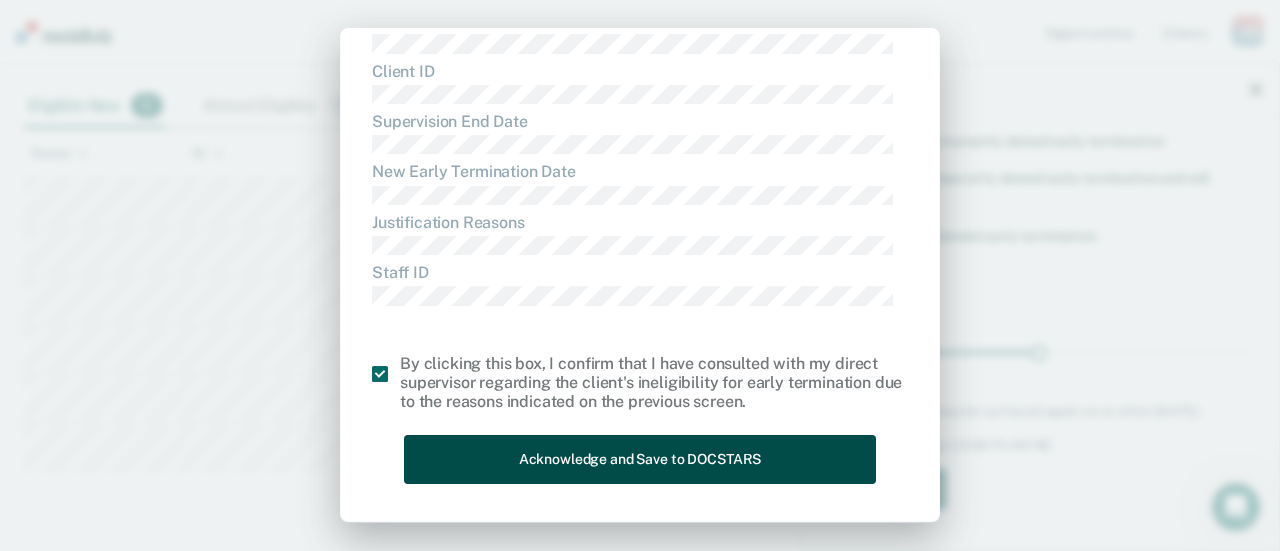 click on "Acknowledge and Save to DOCSTARS" at bounding box center (640, 459) 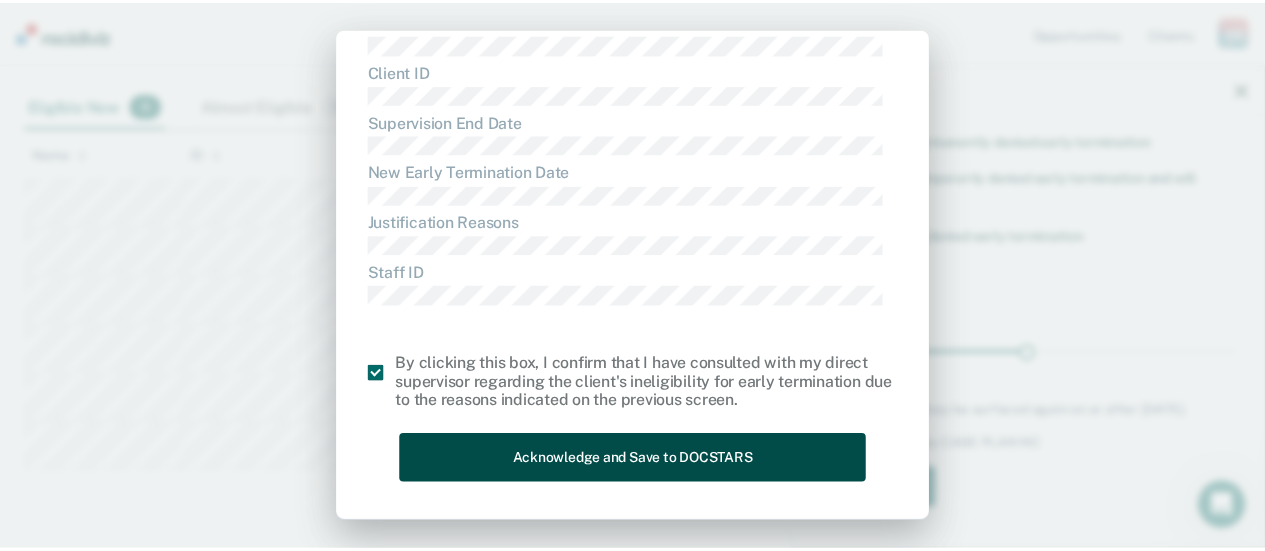 scroll, scrollTop: 0, scrollLeft: 0, axis: both 